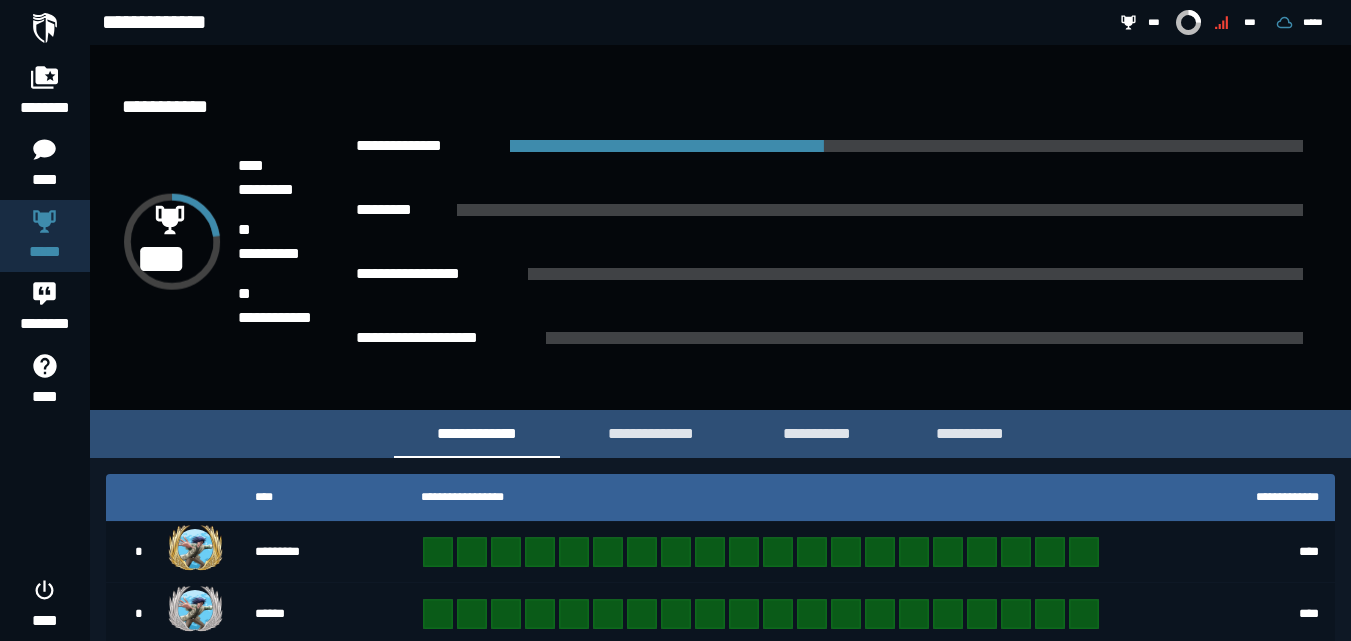 scroll, scrollTop: 221, scrollLeft: 0, axis: vertical 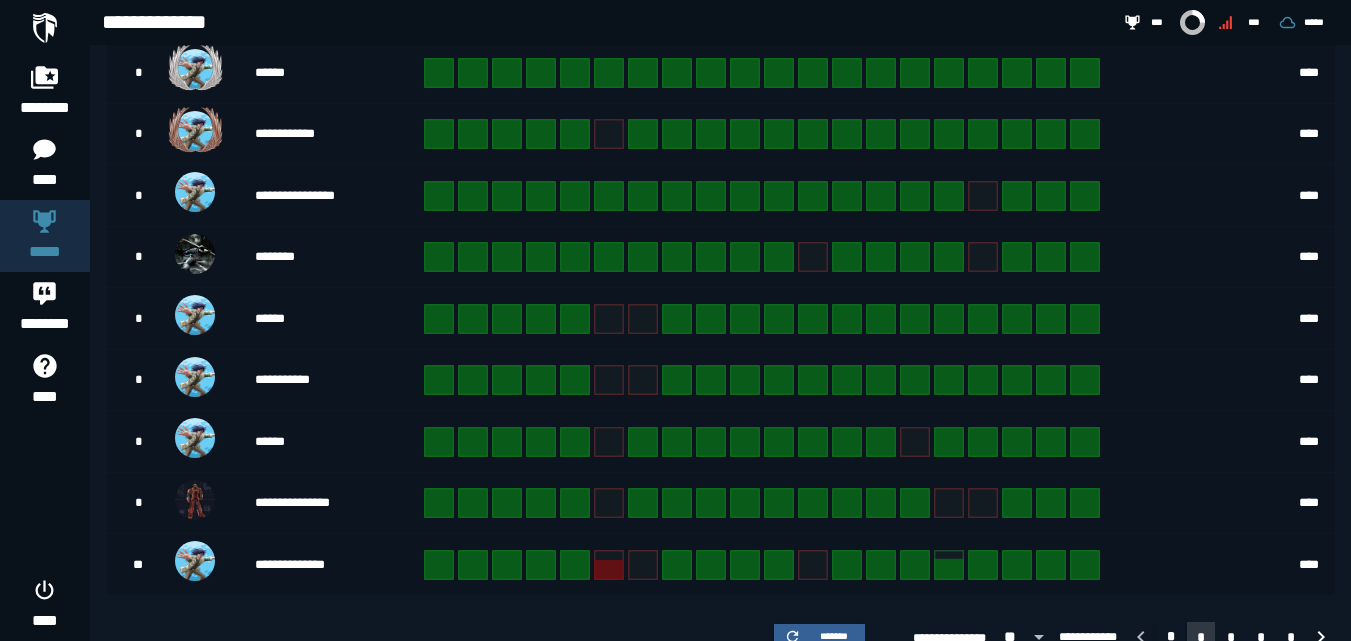 click on "*" at bounding box center [1201, 637] 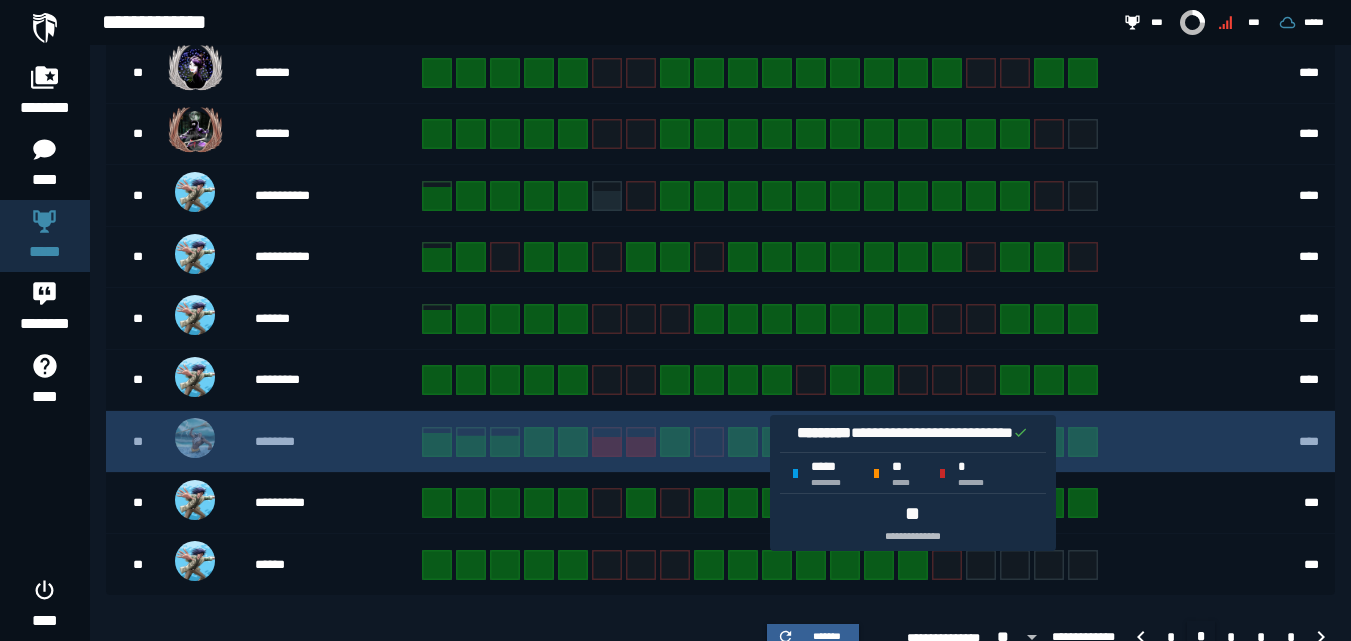 click 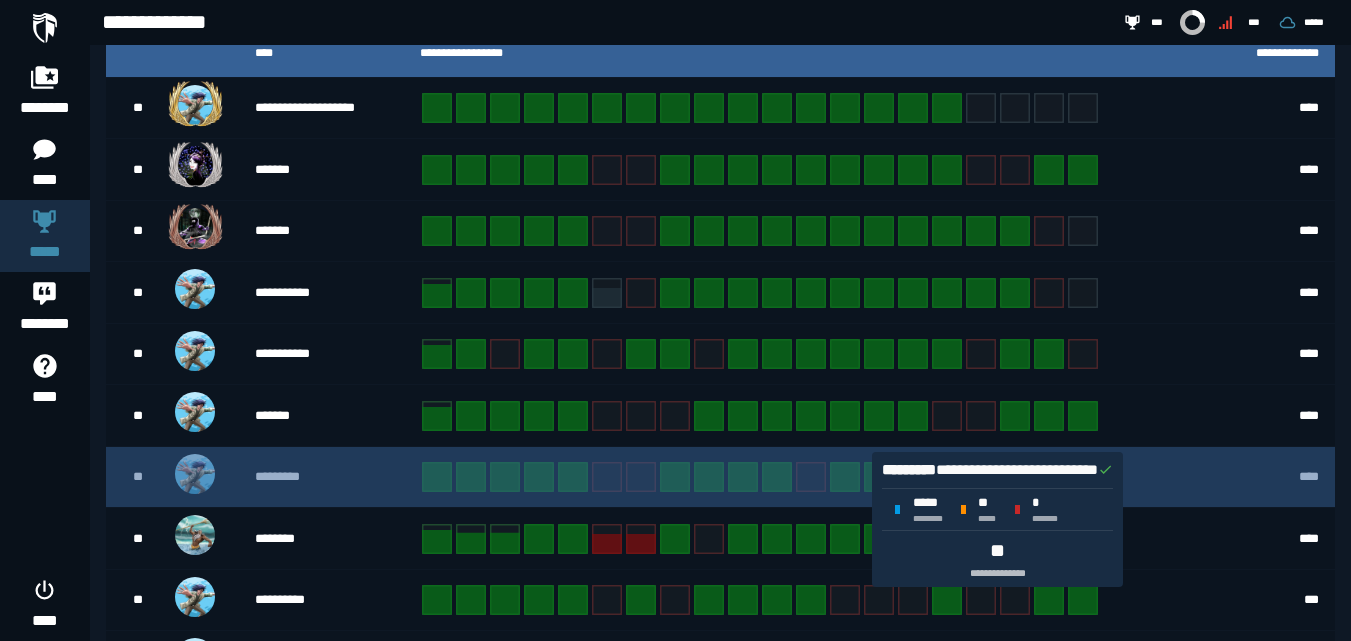 scroll, scrollTop: 589, scrollLeft: 0, axis: vertical 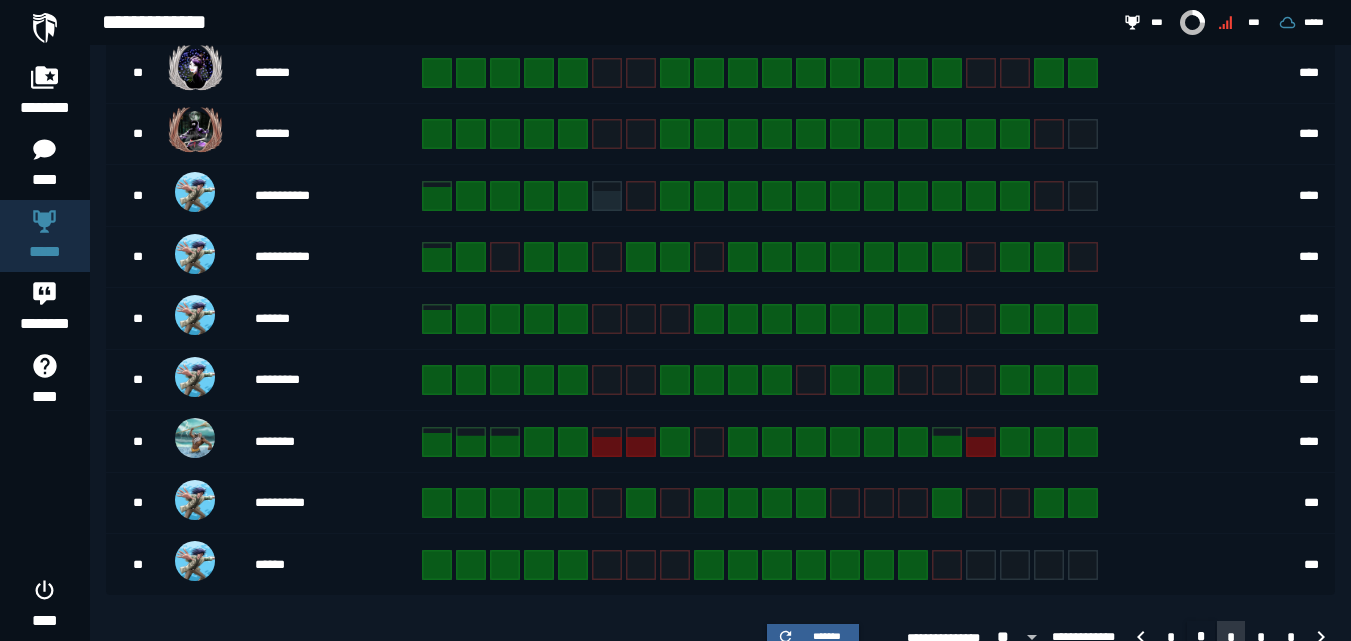 click on "*" at bounding box center [1231, 636] 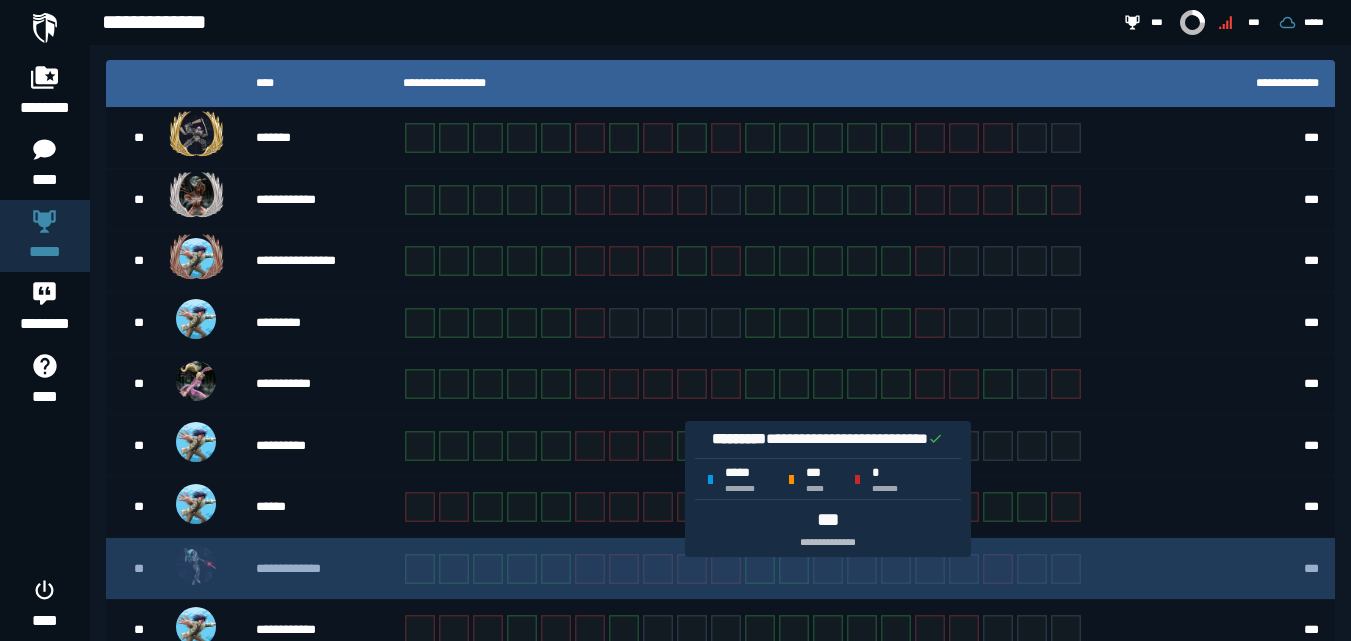 scroll, scrollTop: 589, scrollLeft: 0, axis: vertical 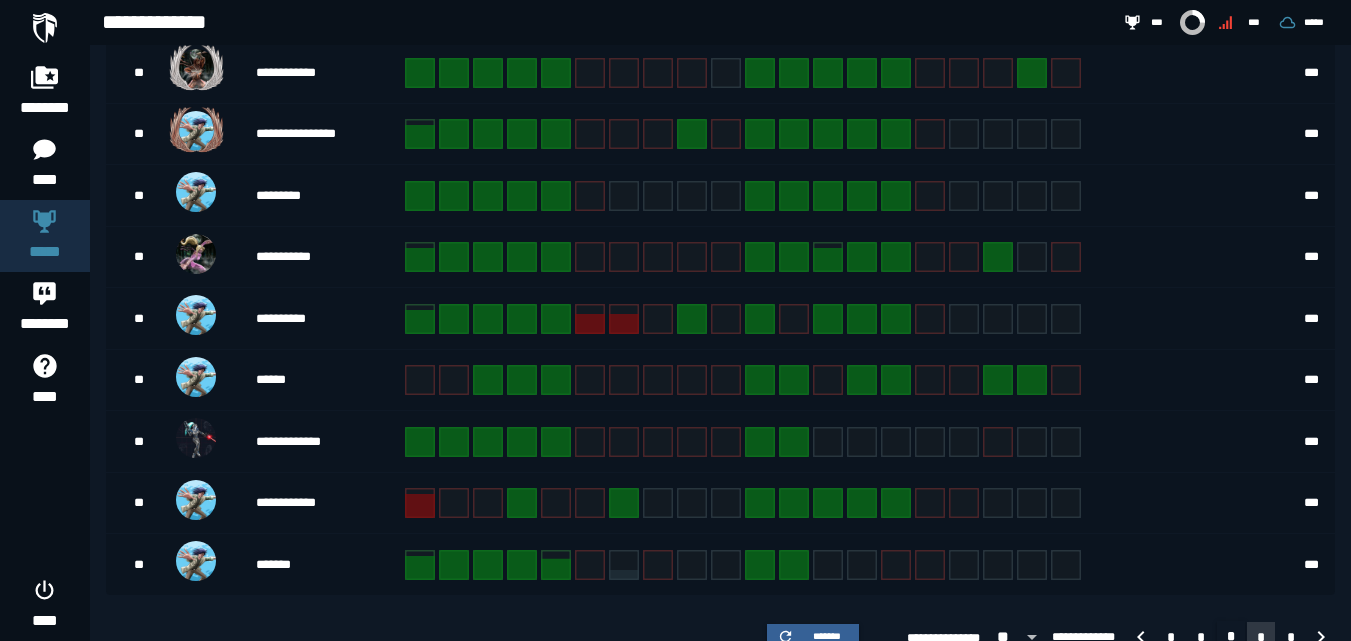 click on "*" at bounding box center (1261, 637) 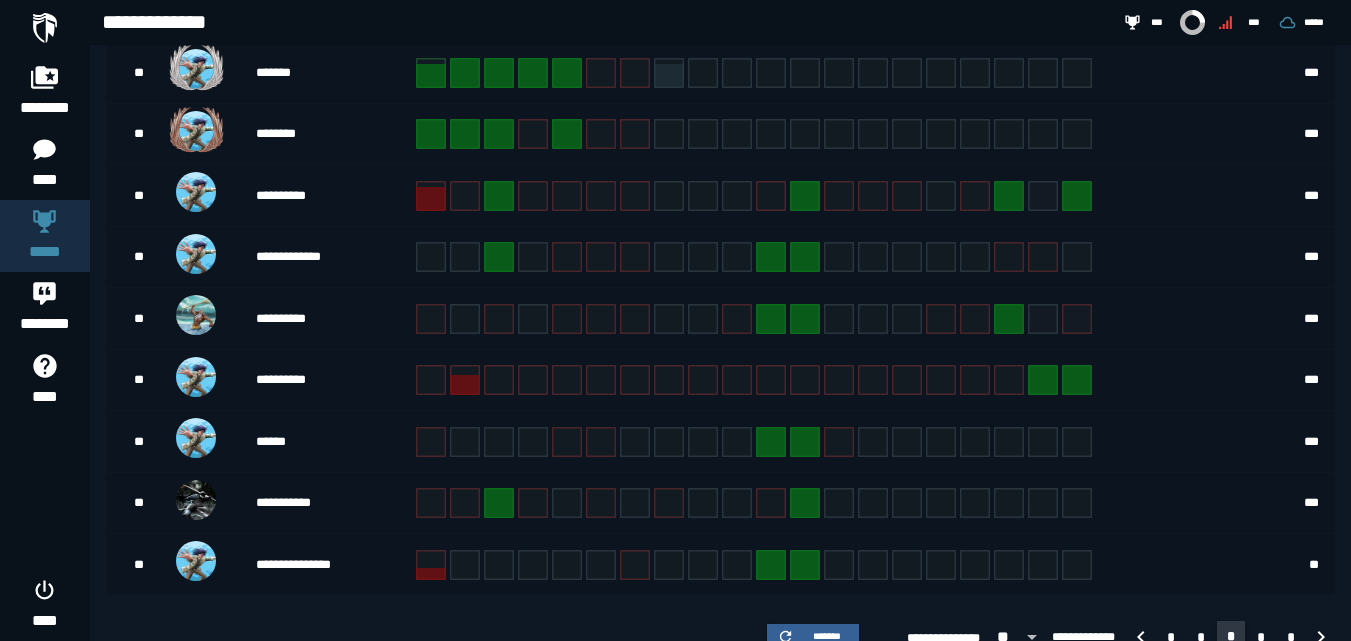 click on "*" at bounding box center [1231, 636] 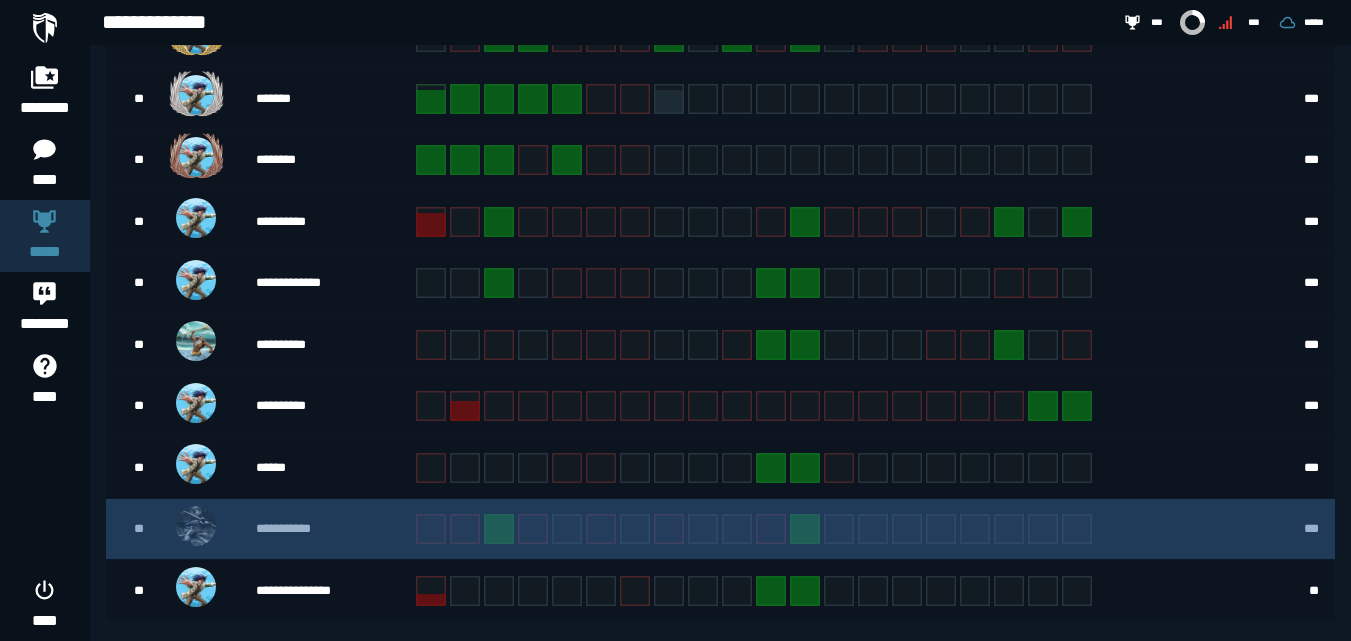 scroll, scrollTop: 564, scrollLeft: 0, axis: vertical 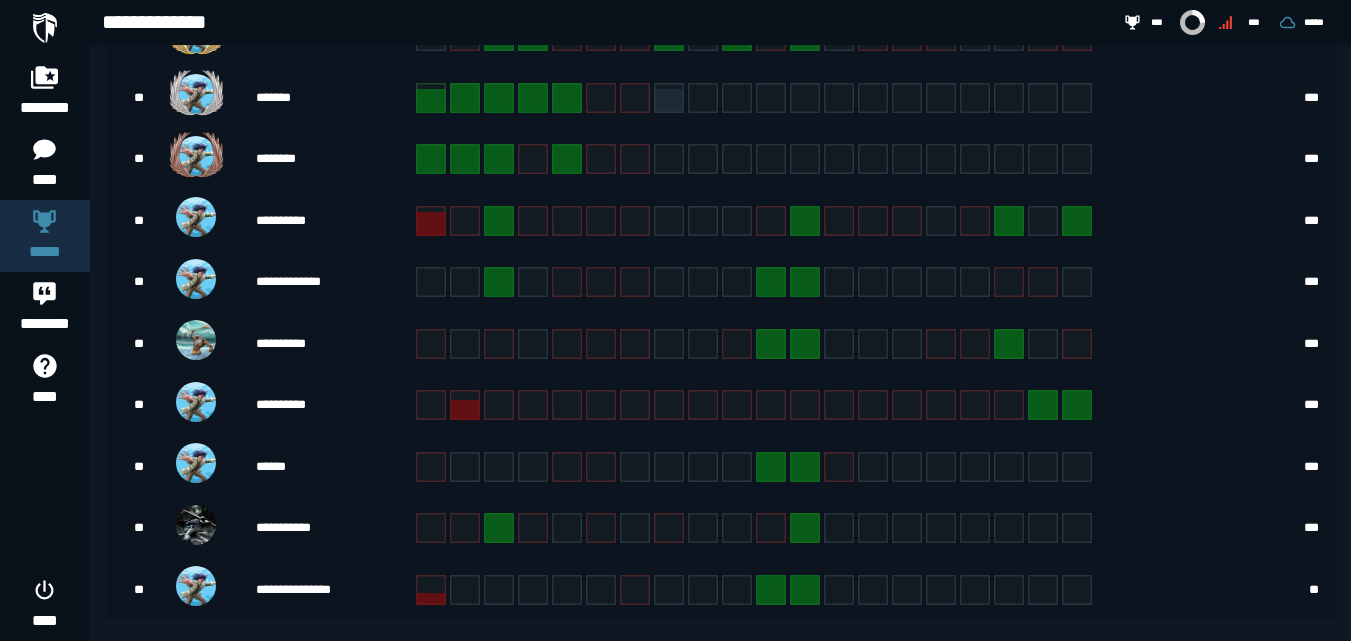 click on "*" at bounding box center (1261, 662) 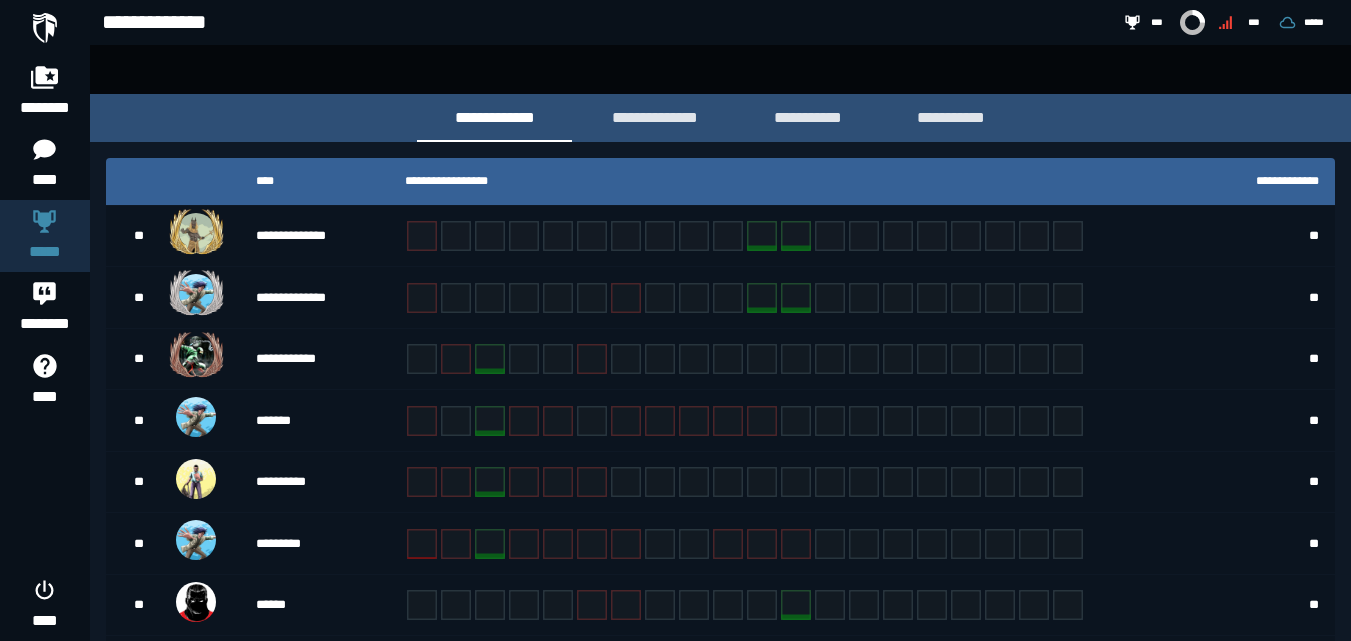 scroll, scrollTop: 589, scrollLeft: 0, axis: vertical 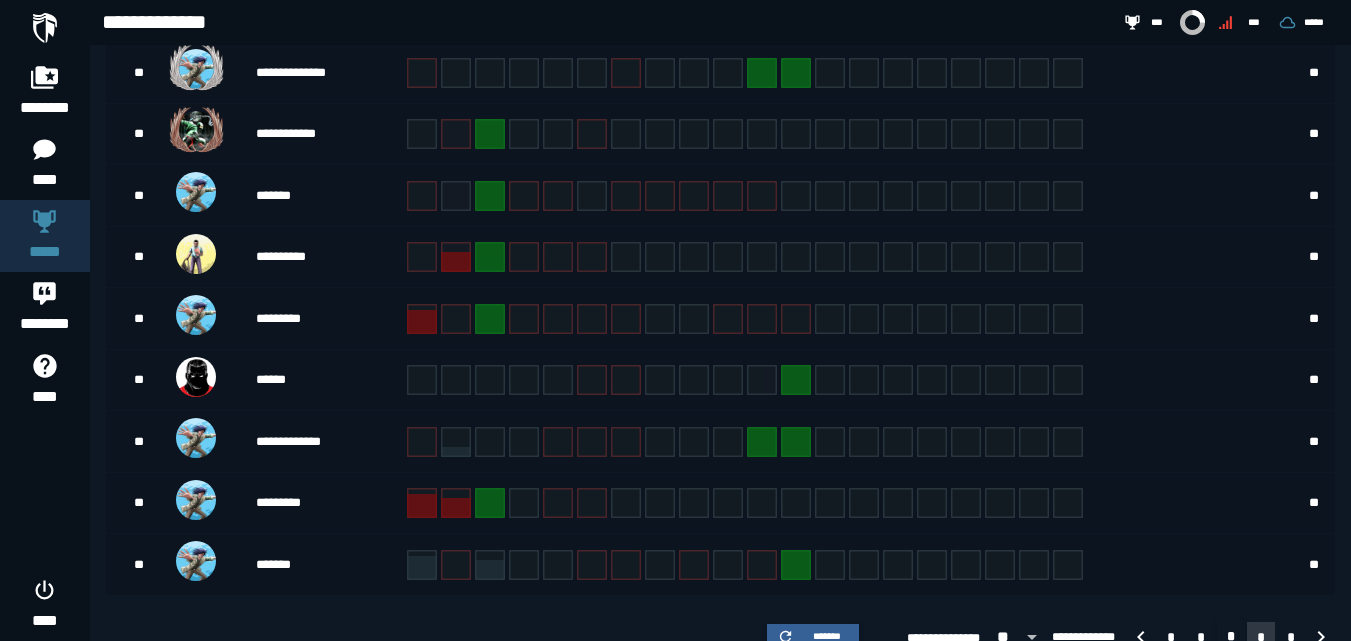 click on "*" at bounding box center (1261, 637) 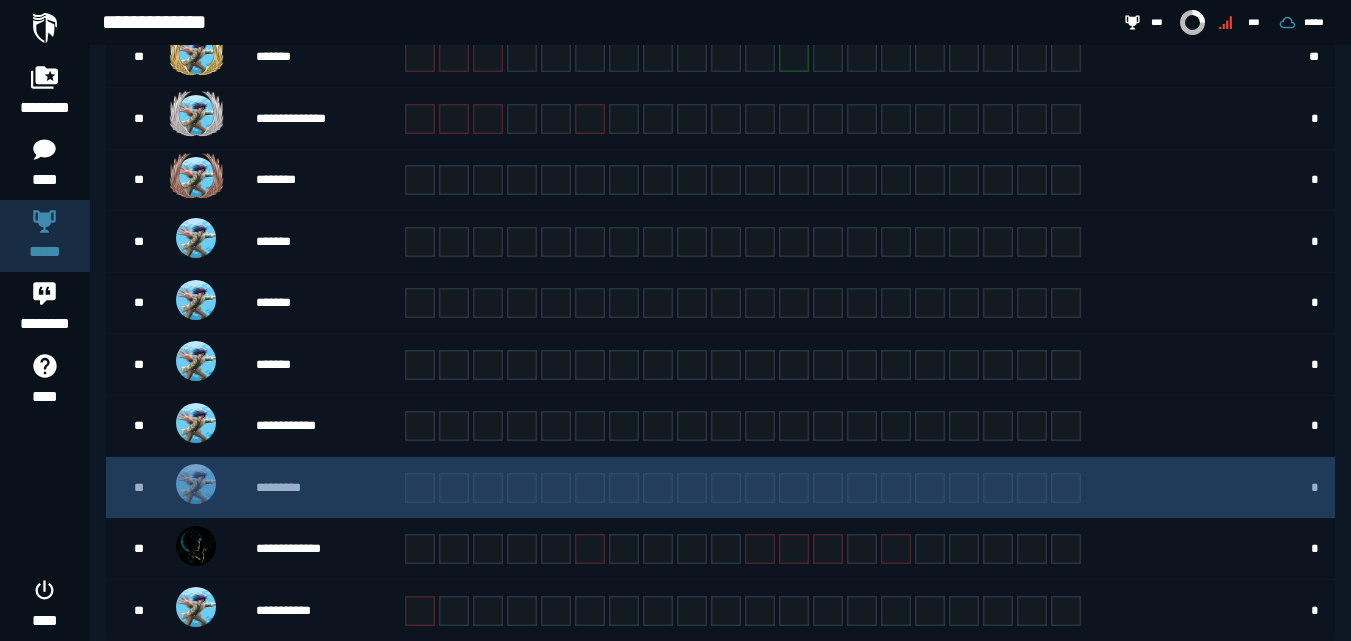 scroll, scrollTop: 589, scrollLeft: 0, axis: vertical 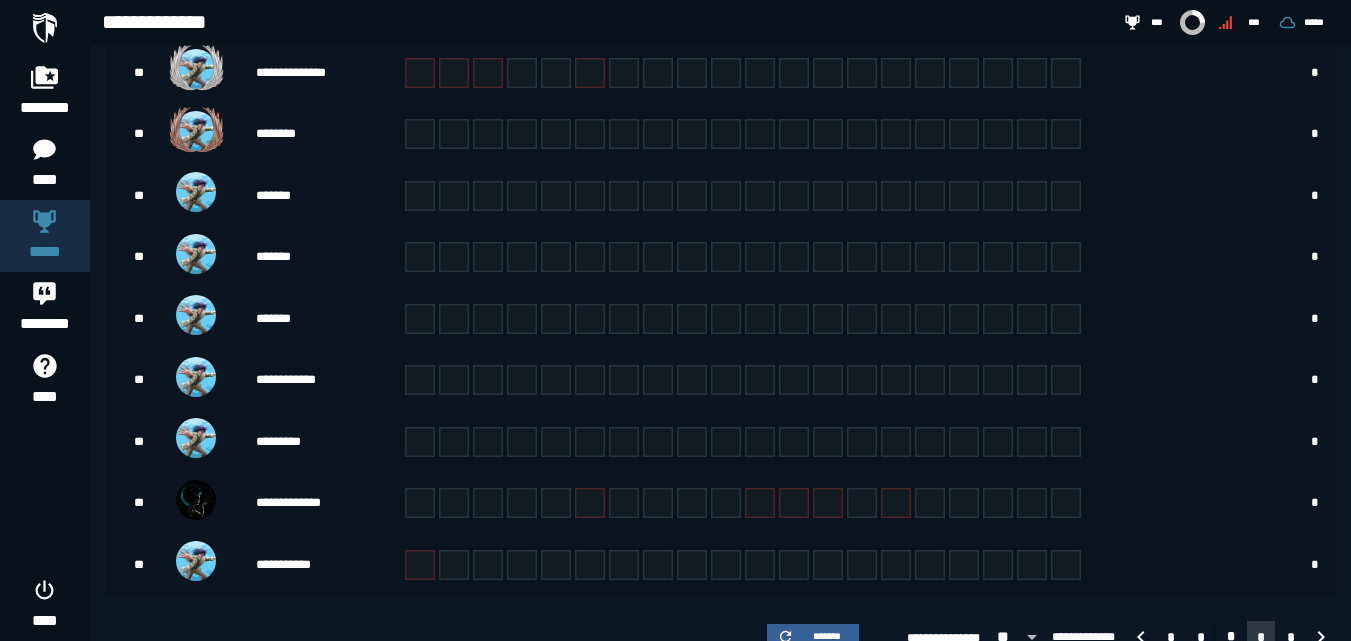 click on "*" at bounding box center [1261, 637] 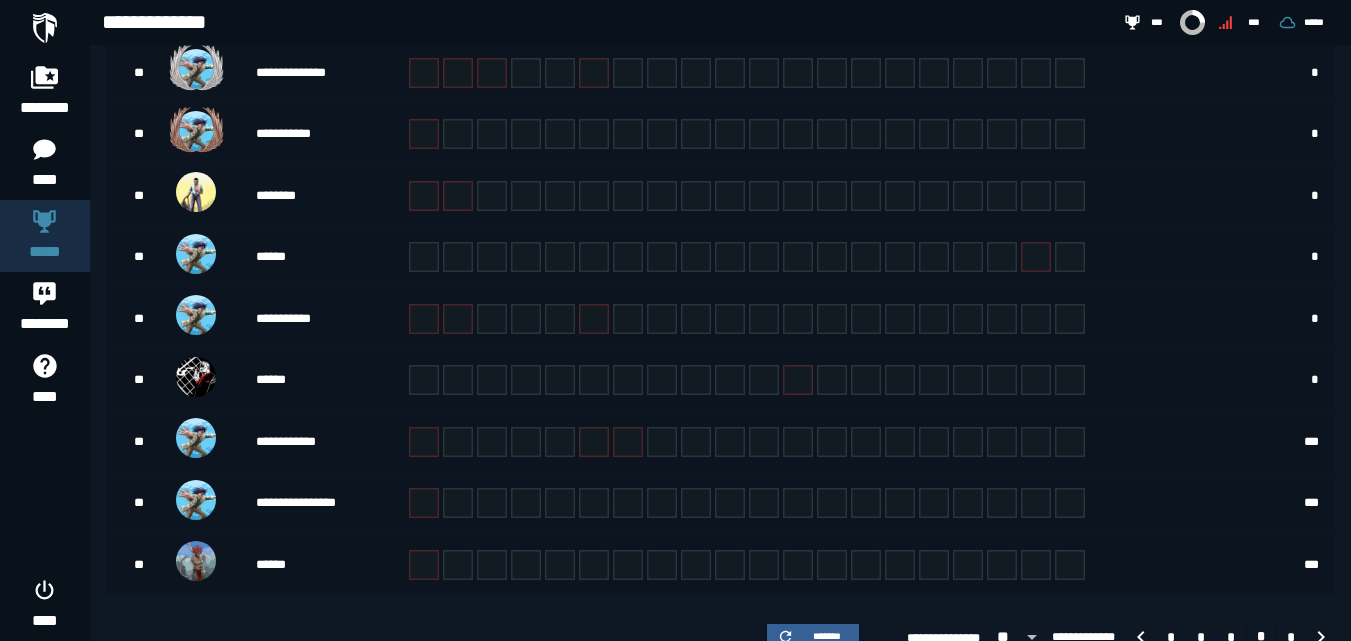 click on "* * * * *" at bounding box center (1230, 635) 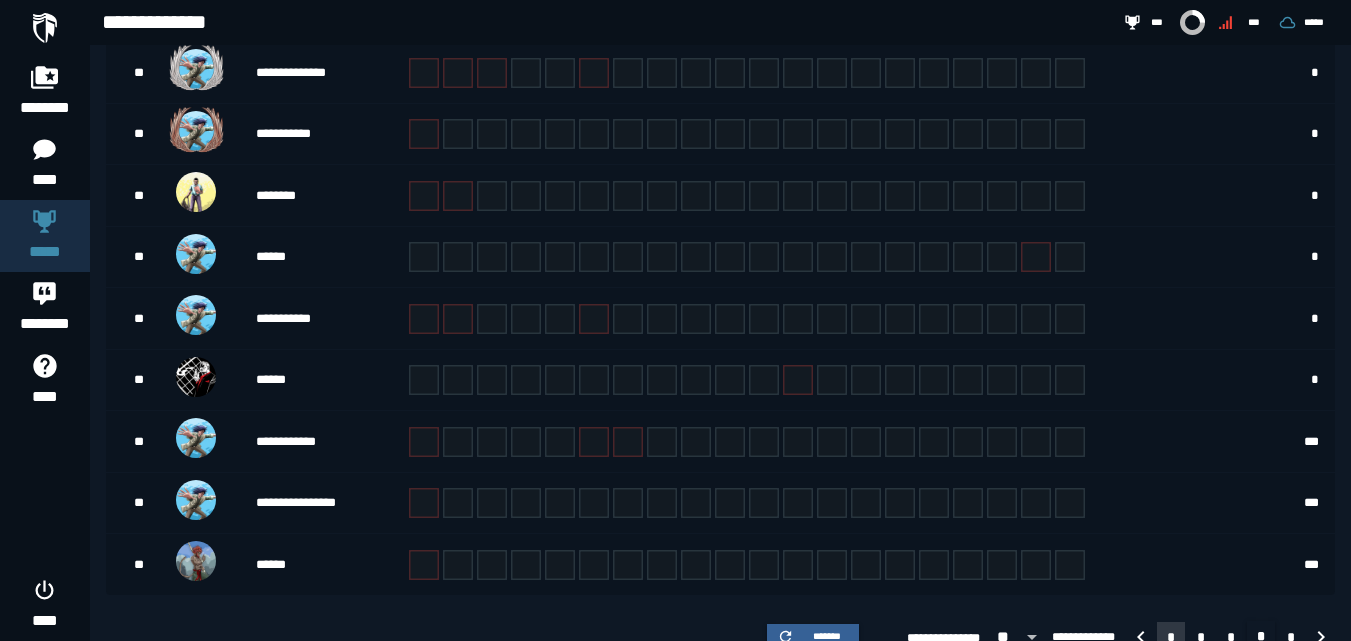 click on "*" at bounding box center (1171, 637) 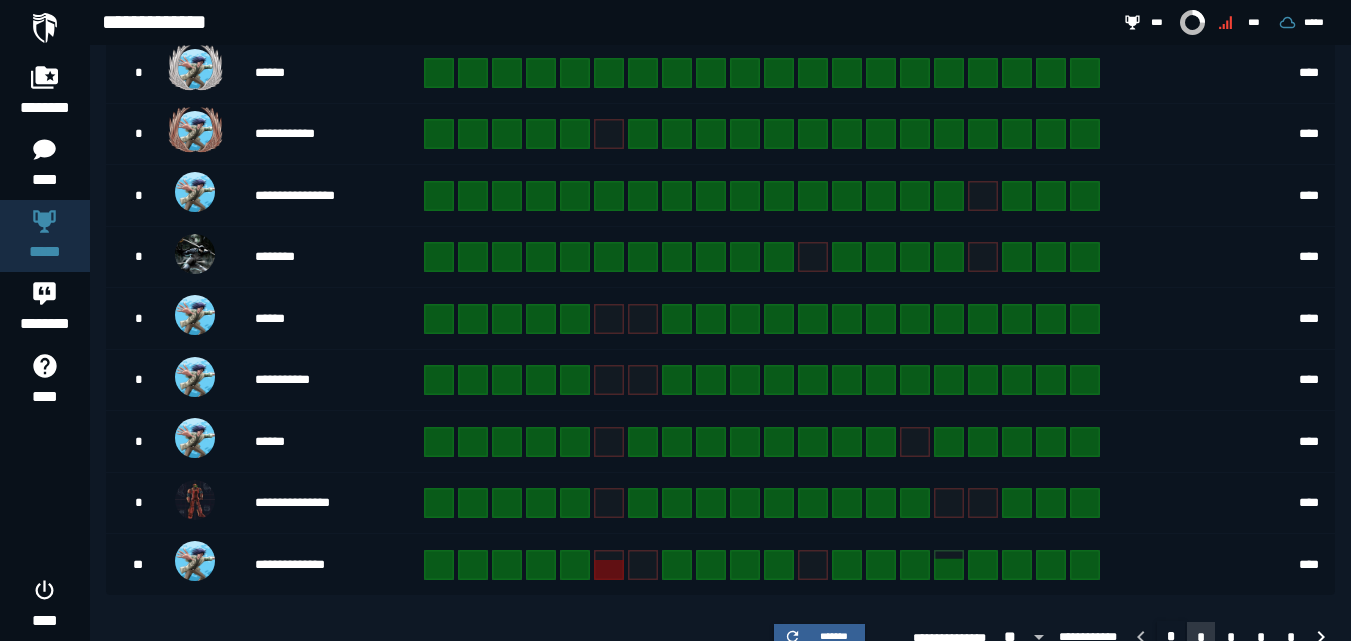 click on "*" at bounding box center (1201, 637) 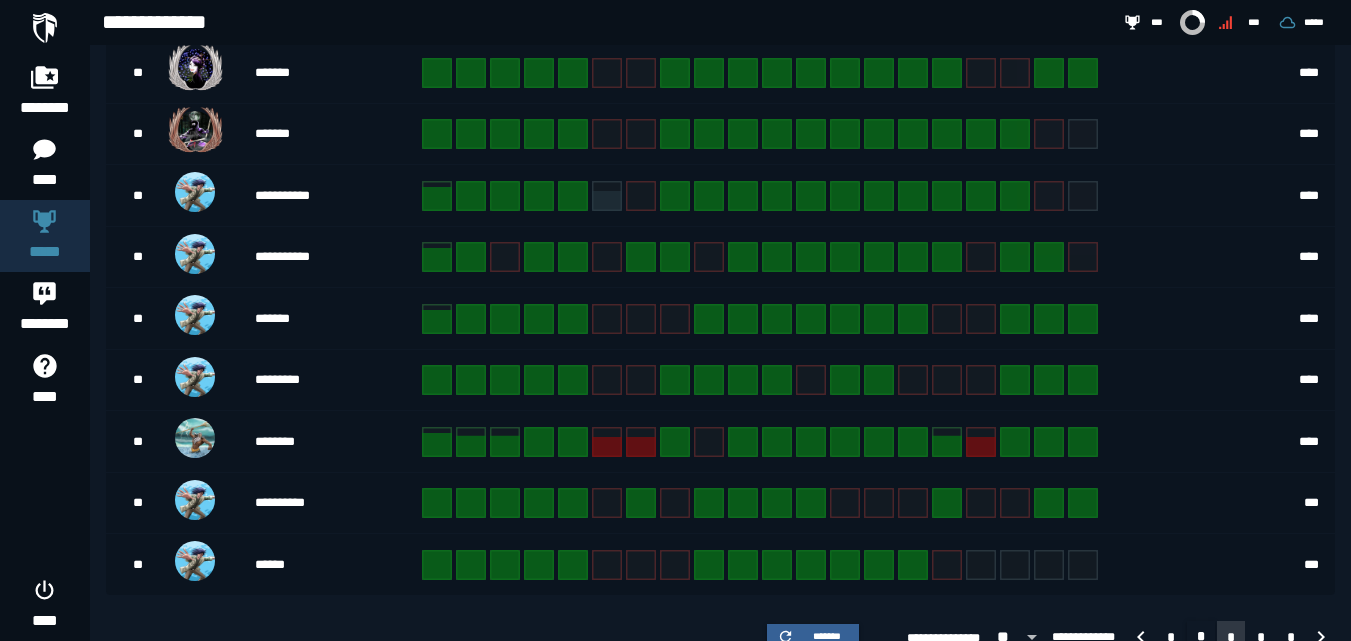 click on "*" at bounding box center (1231, 637) 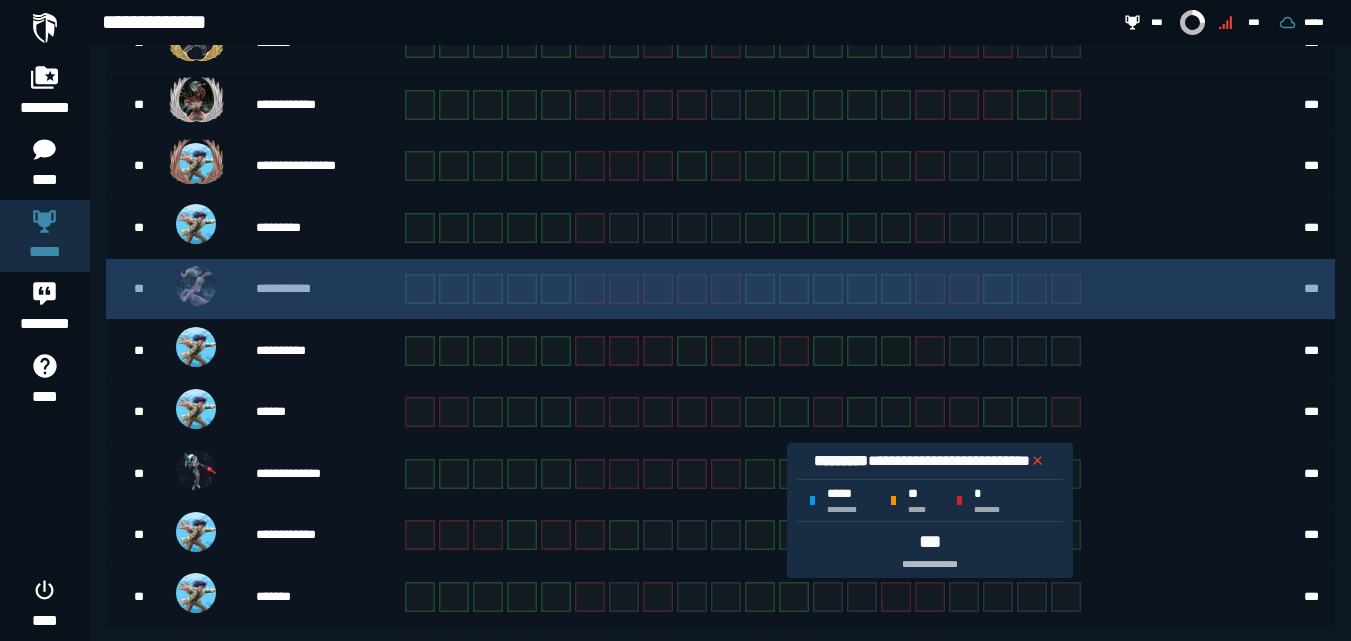 scroll, scrollTop: 589, scrollLeft: 0, axis: vertical 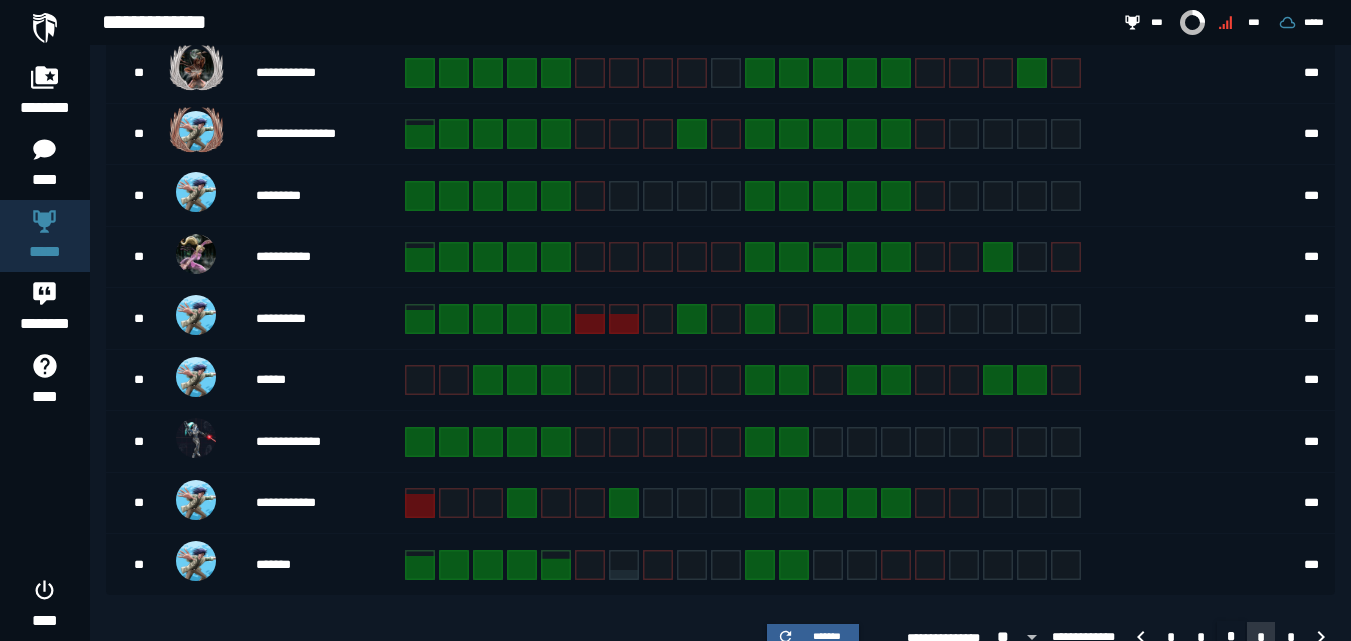 click on "*" at bounding box center [1261, 637] 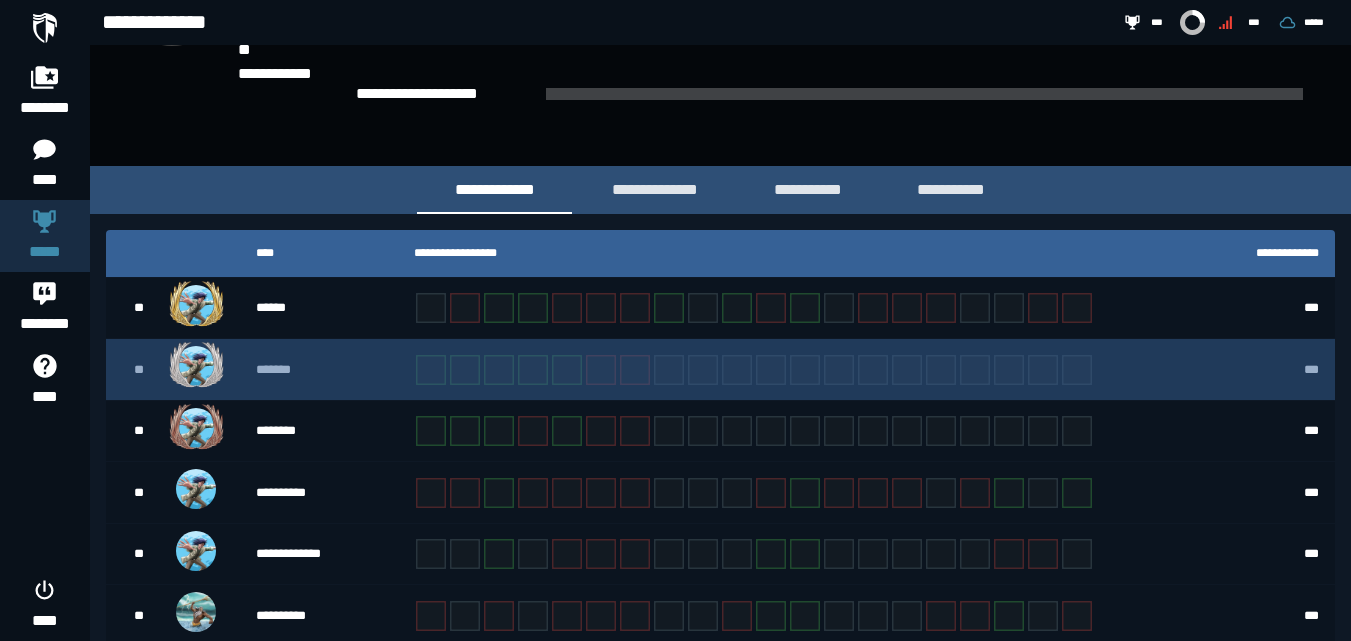 scroll, scrollTop: 291, scrollLeft: 0, axis: vertical 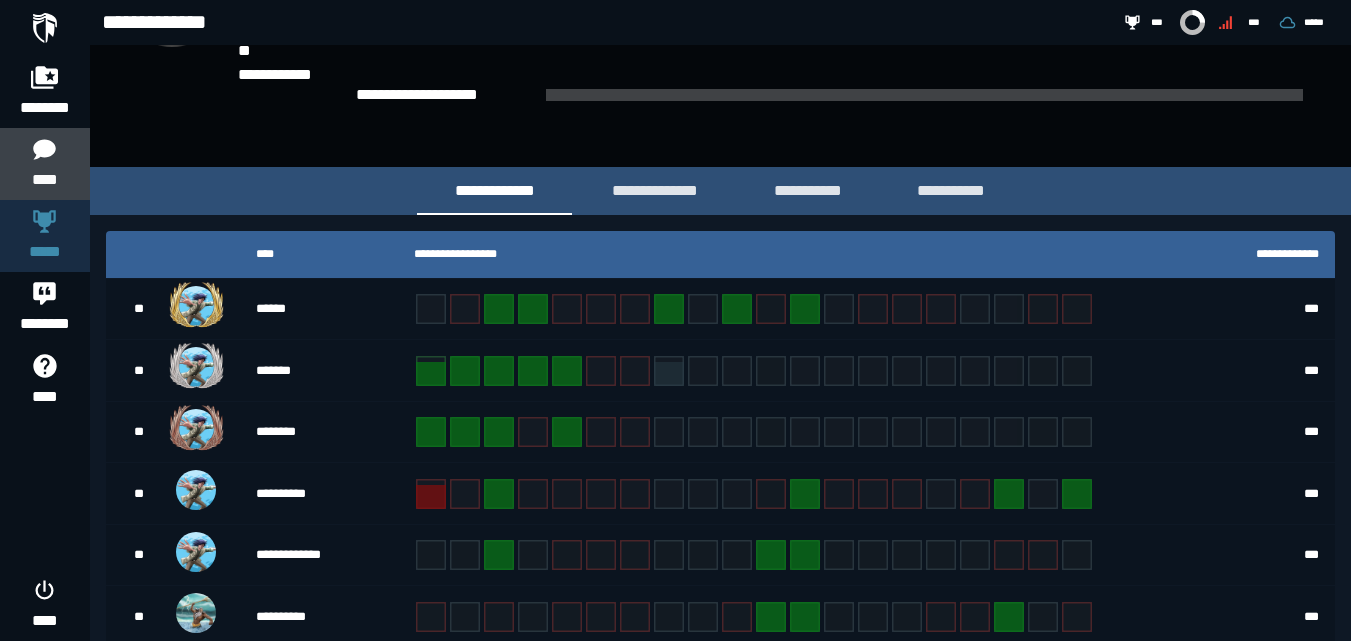 click 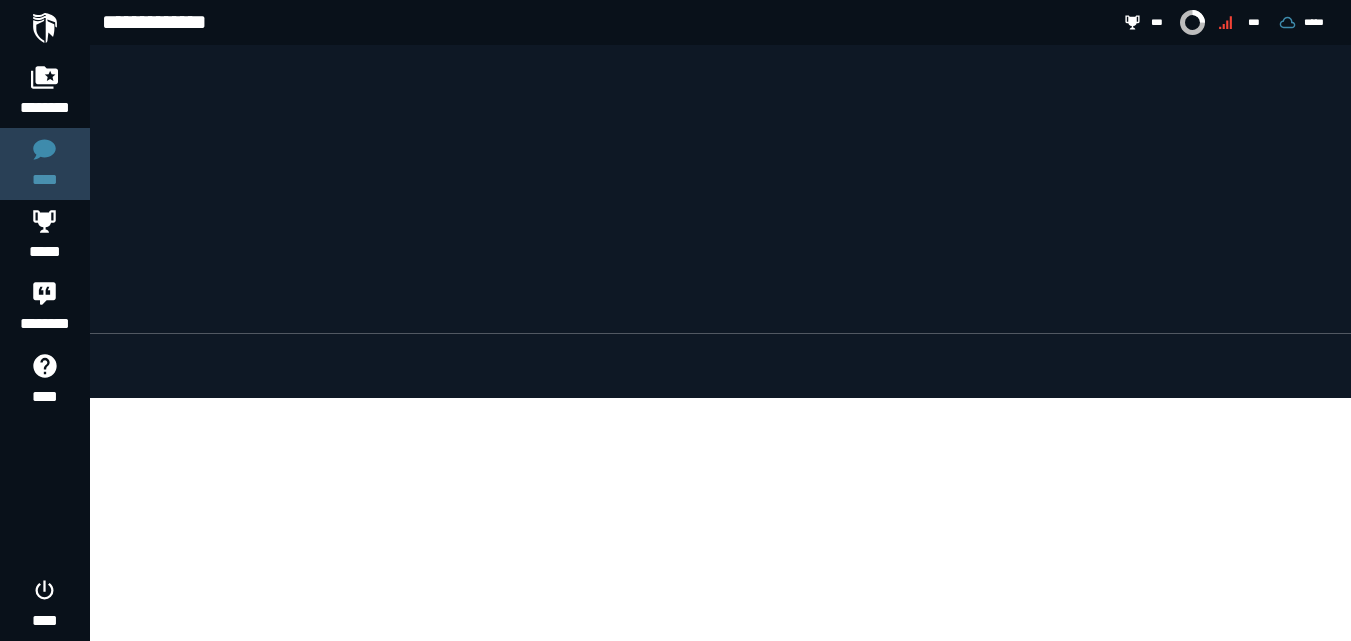 scroll, scrollTop: 0, scrollLeft: 0, axis: both 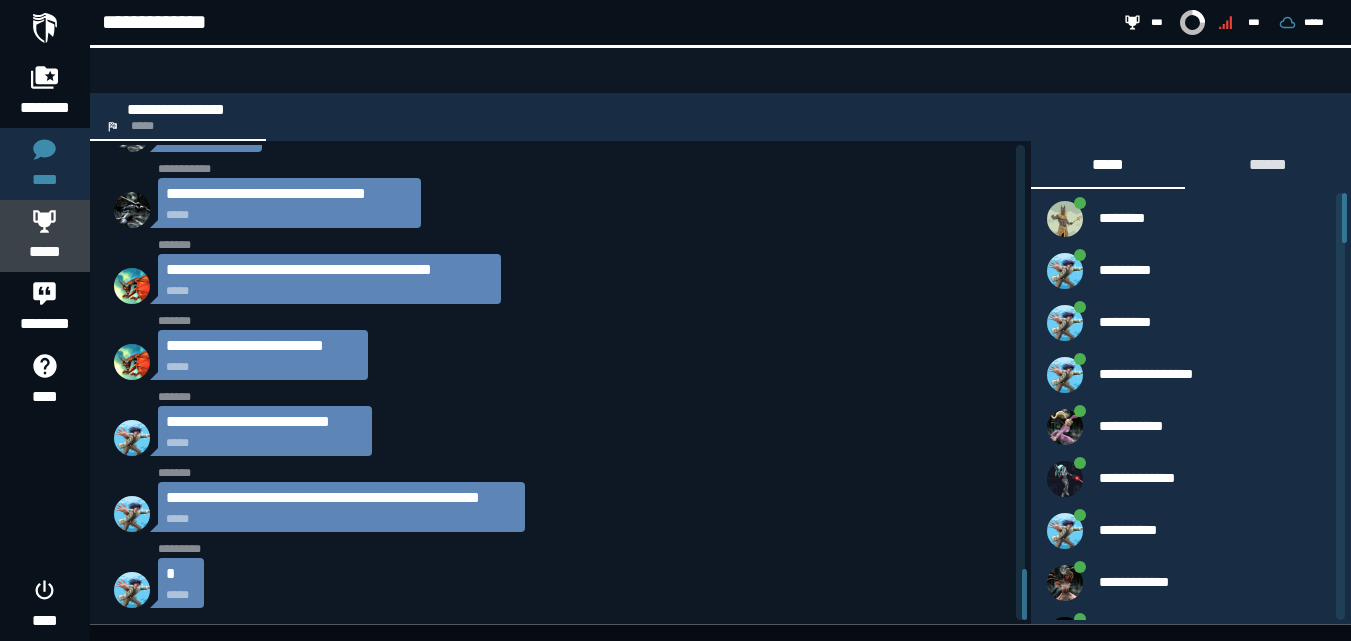 click 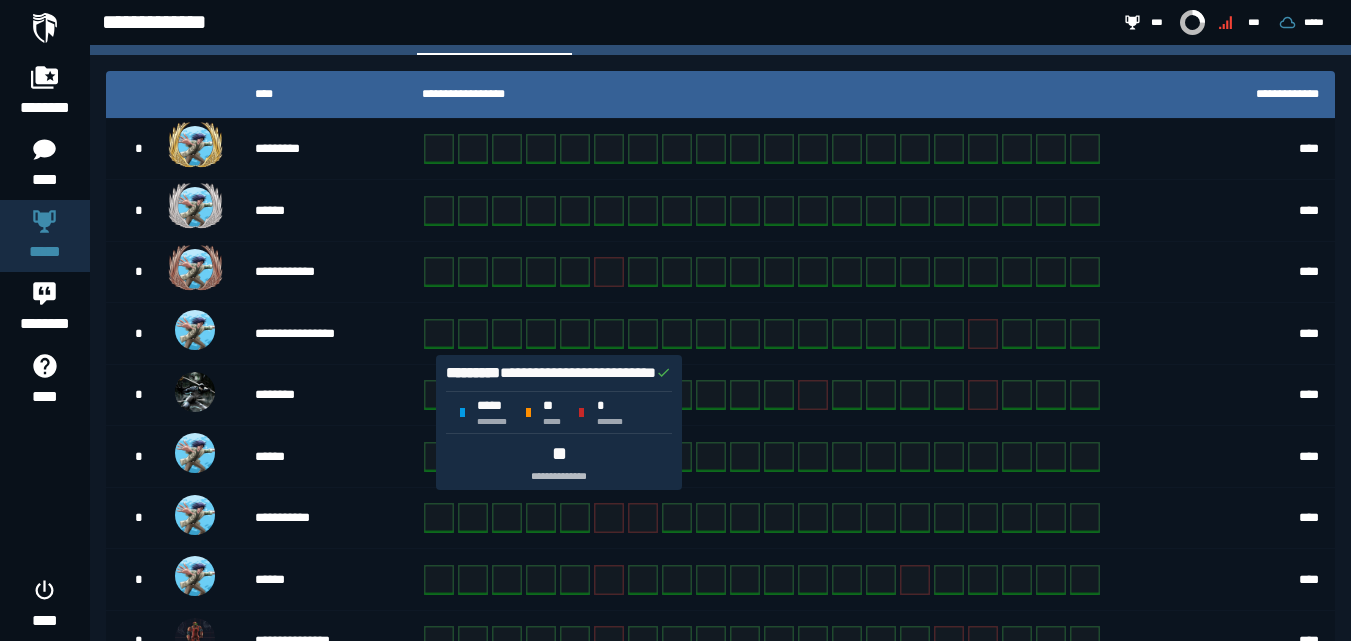 scroll, scrollTop: 589, scrollLeft: 0, axis: vertical 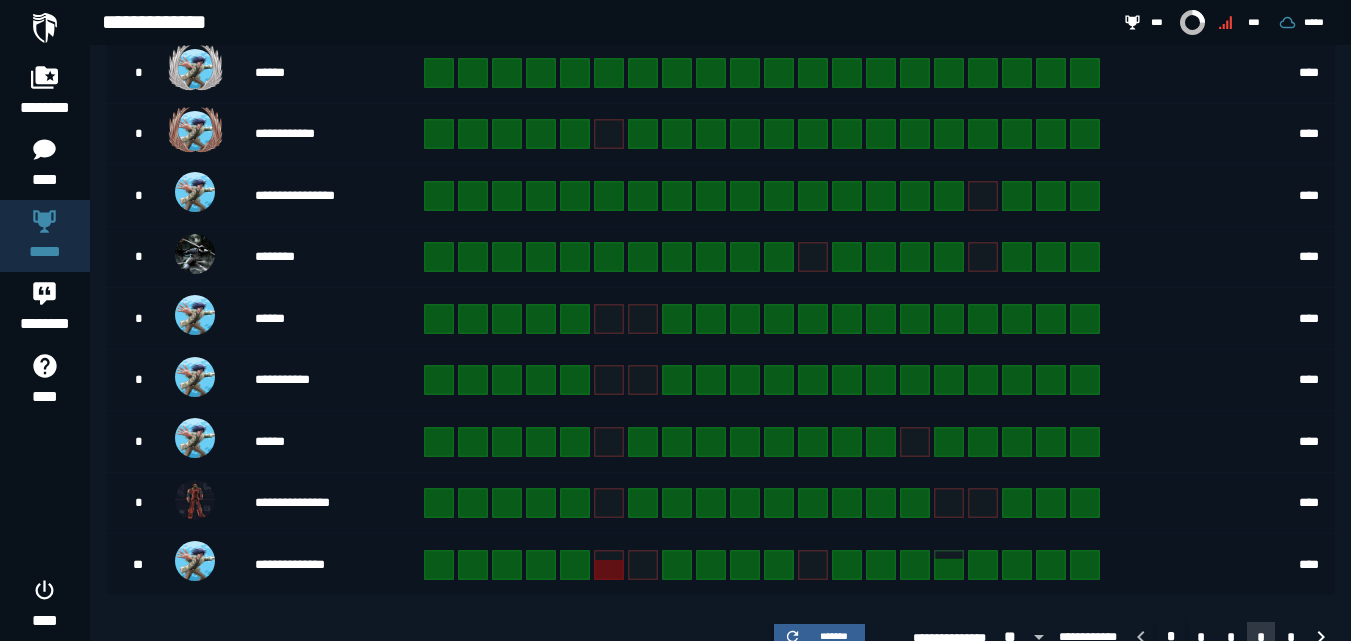 click on "*" at bounding box center (1261, 637) 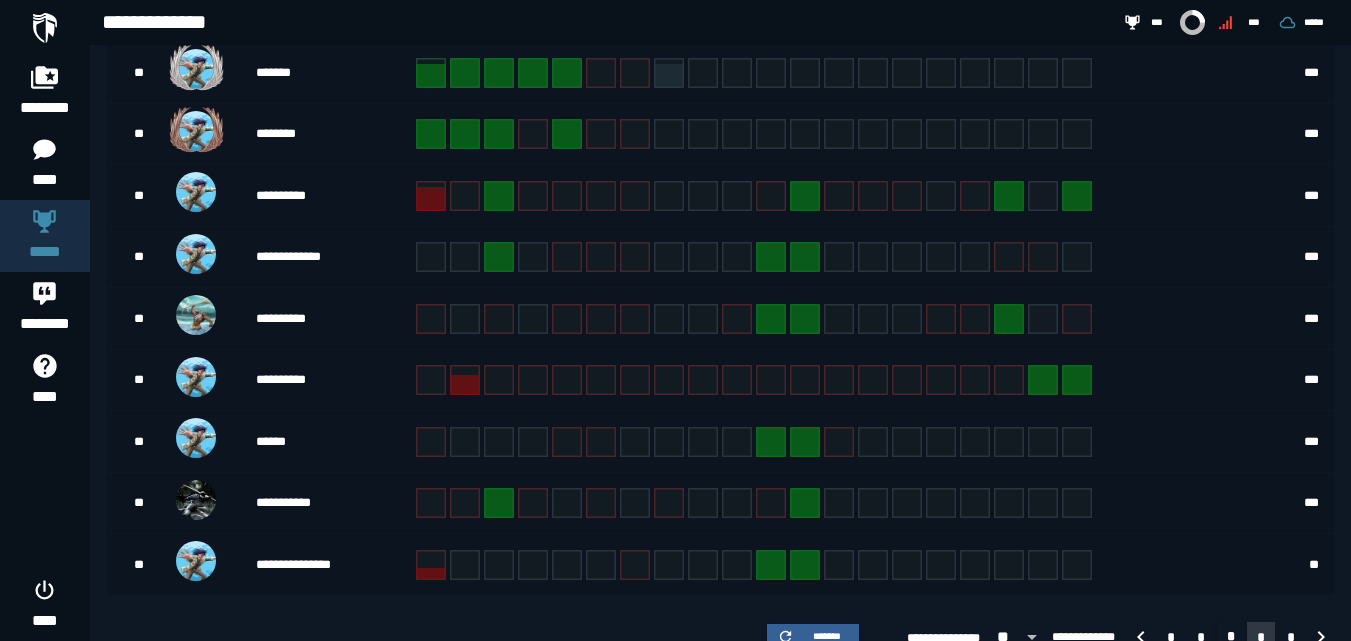 click on "*" at bounding box center [1261, 637] 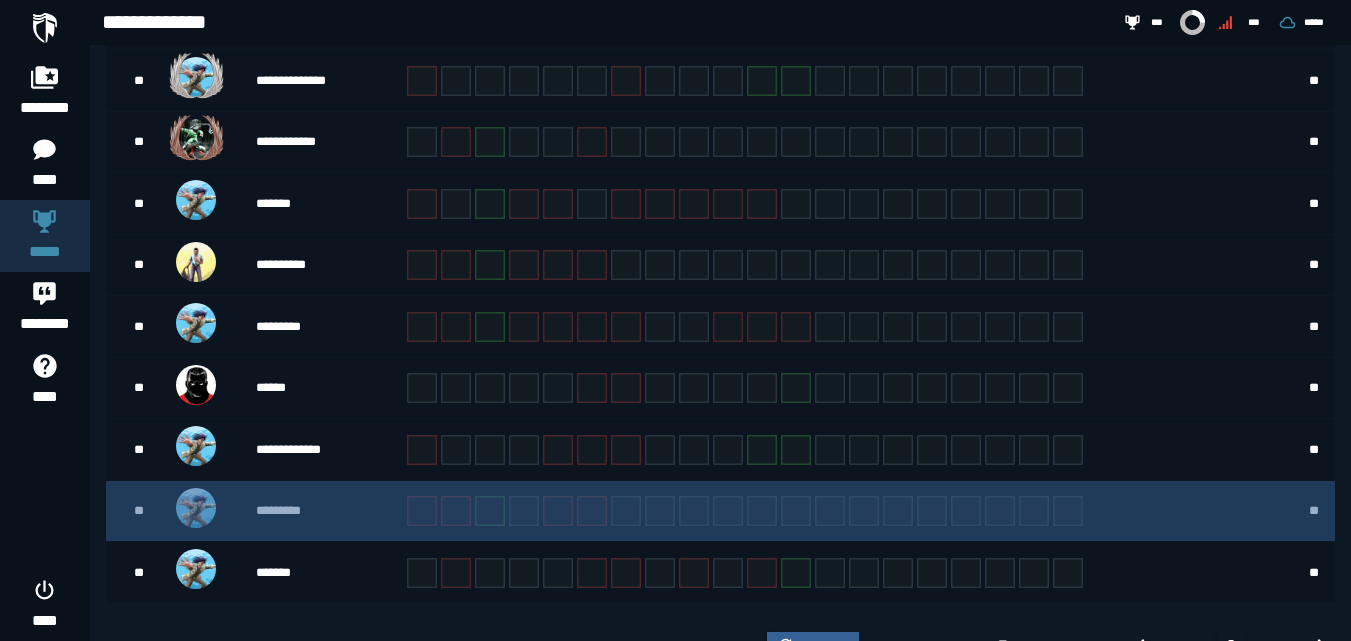 scroll, scrollTop: 589, scrollLeft: 0, axis: vertical 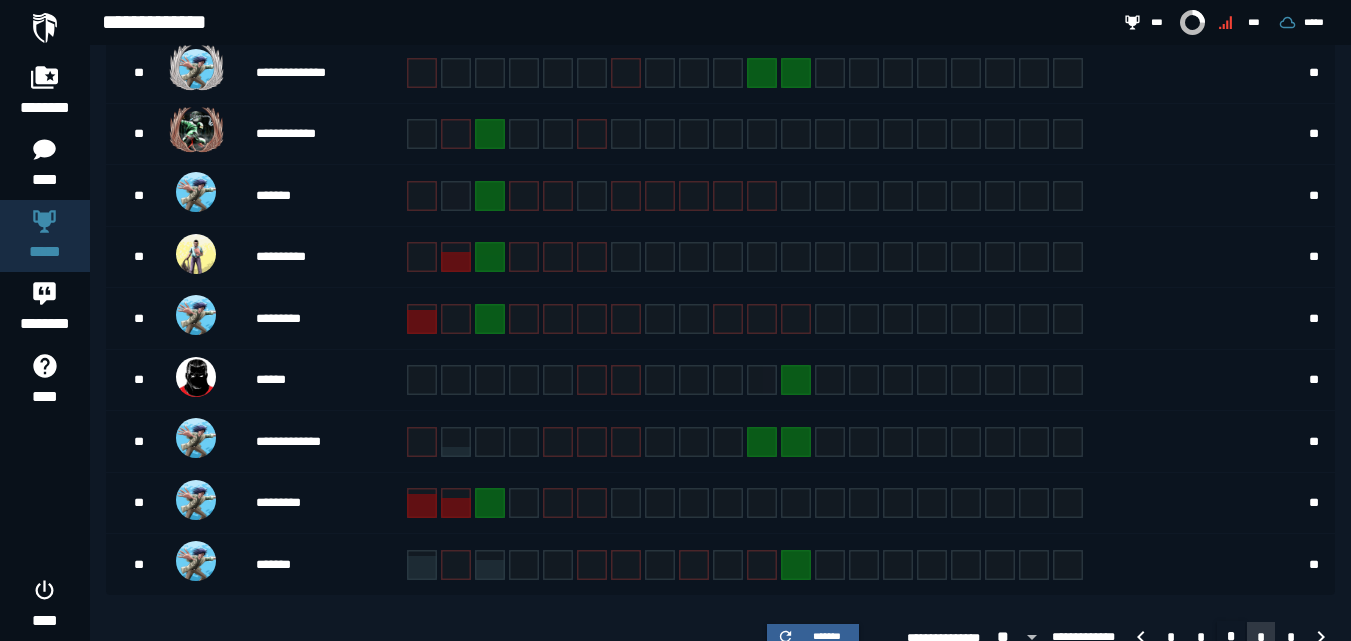 click on "*" at bounding box center [1261, 637] 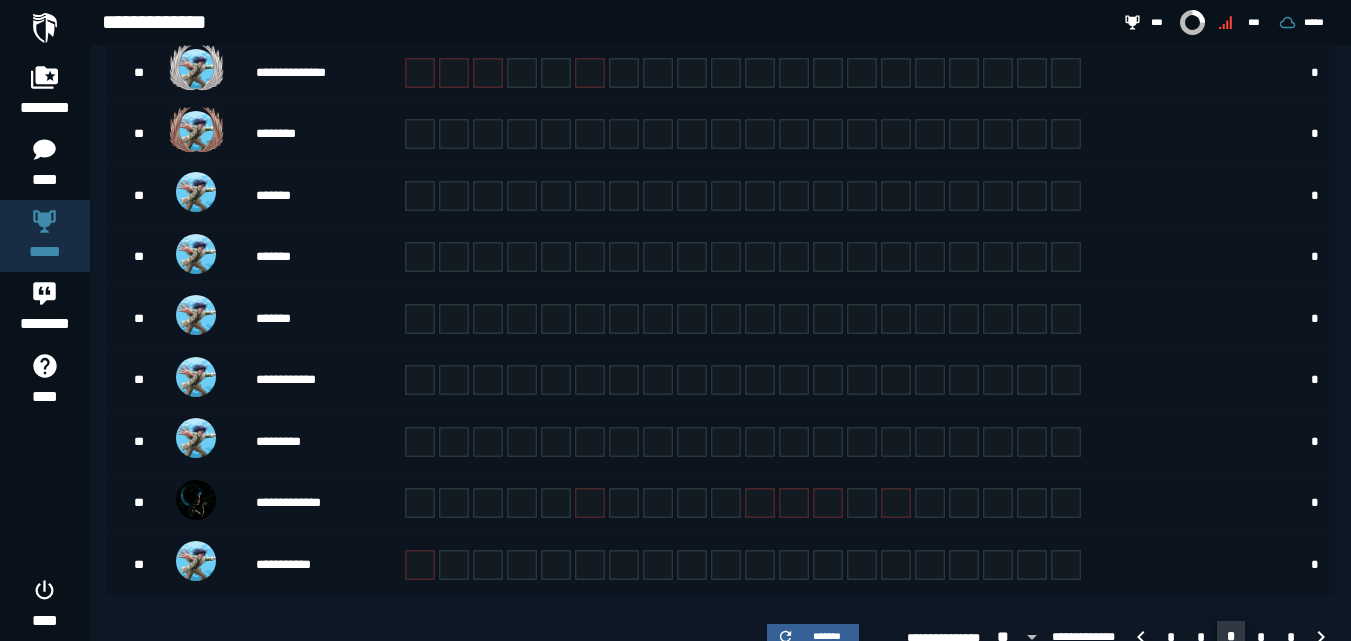 click on "*" at bounding box center (1231, 636) 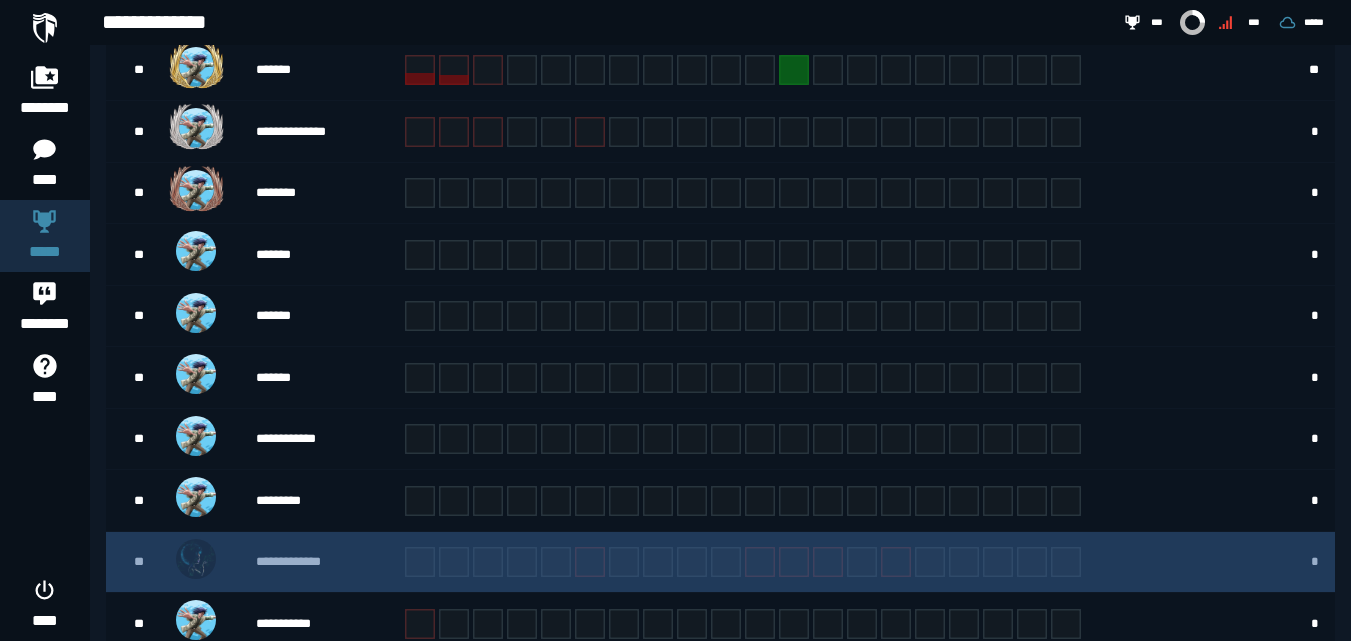 scroll, scrollTop: 589, scrollLeft: 0, axis: vertical 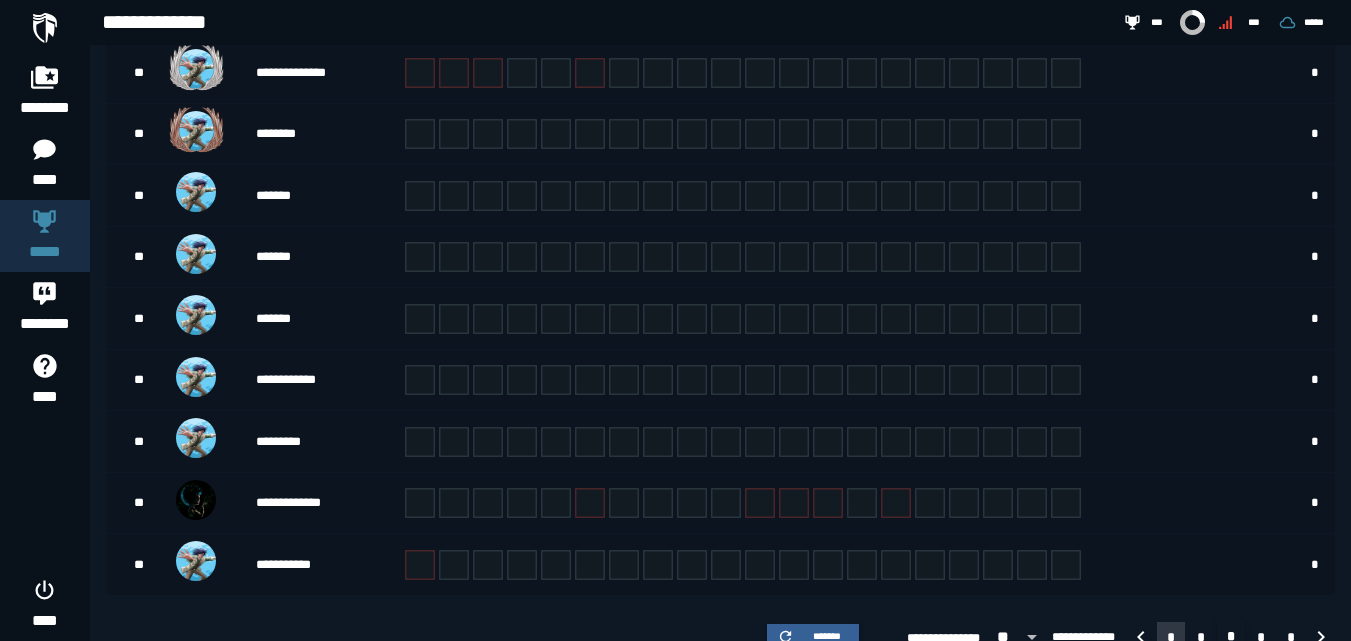 click on "*" at bounding box center (1171, 637) 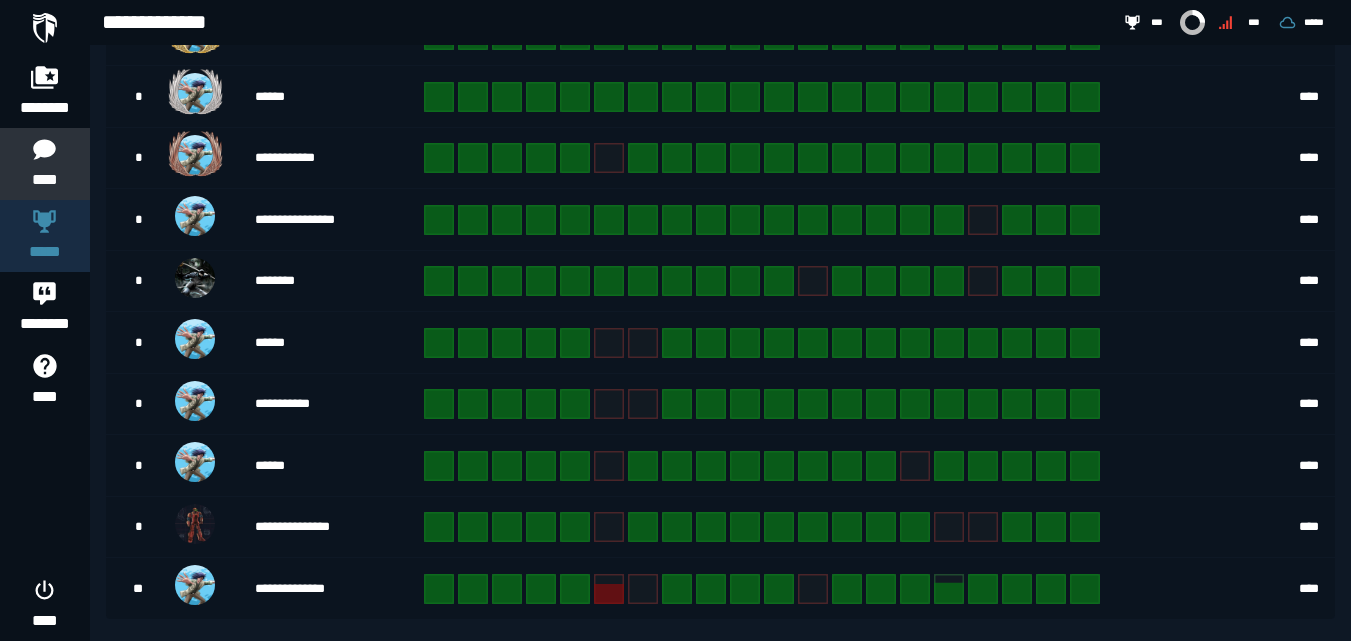 scroll, scrollTop: 563, scrollLeft: 0, axis: vertical 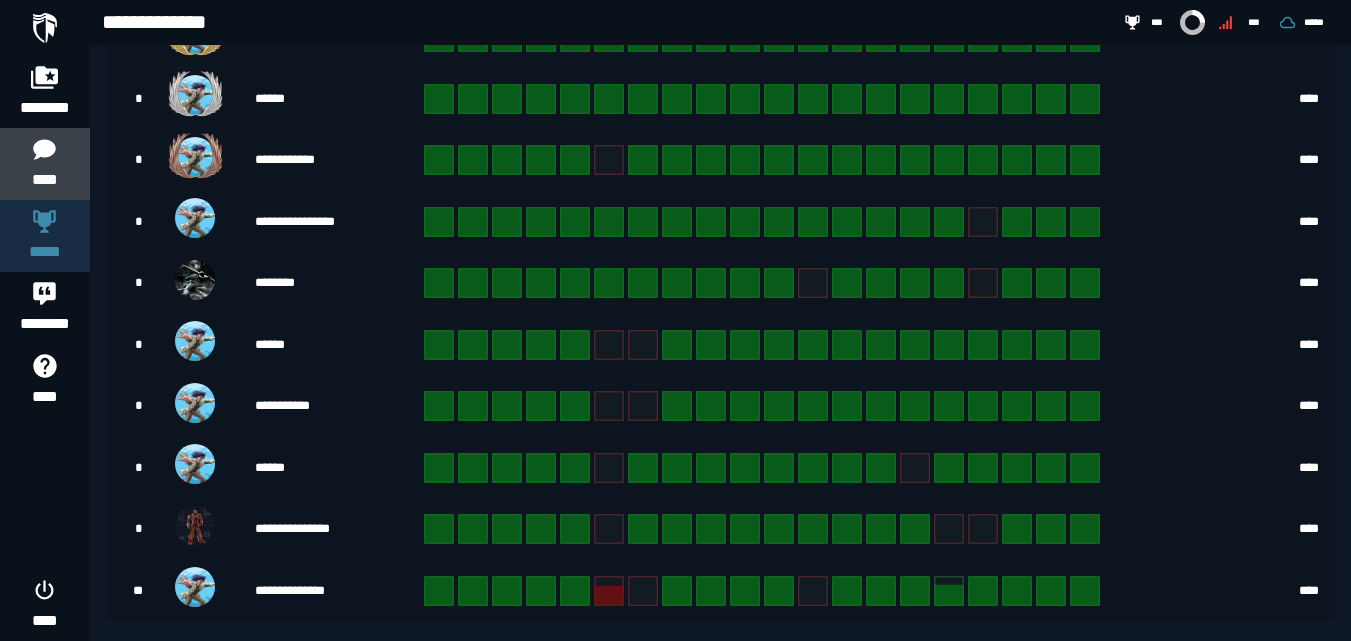 click 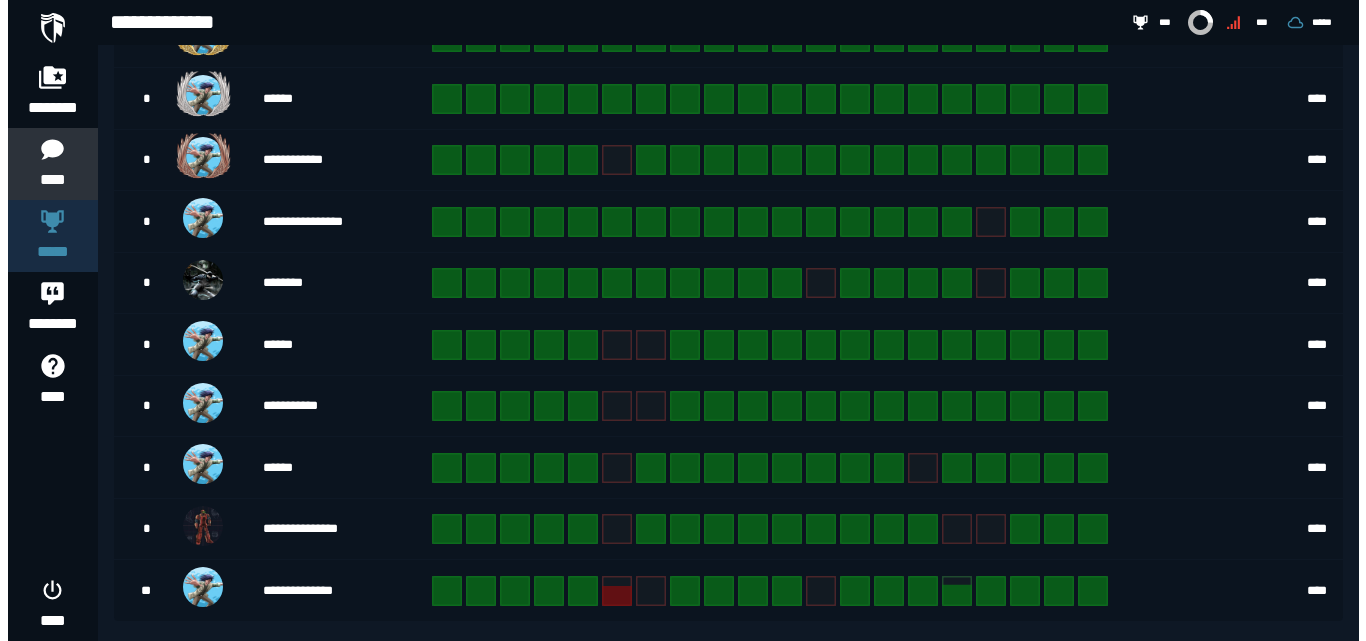 scroll, scrollTop: 0, scrollLeft: 0, axis: both 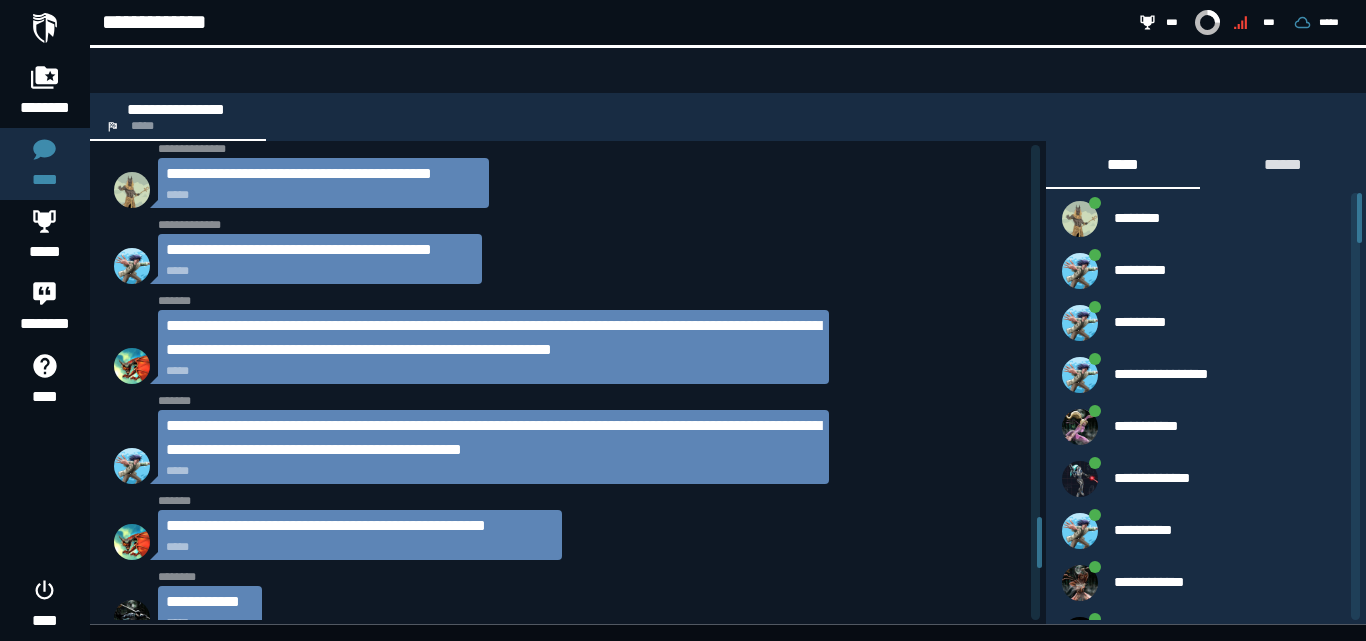 click on "**********" at bounding box center [493, 438] 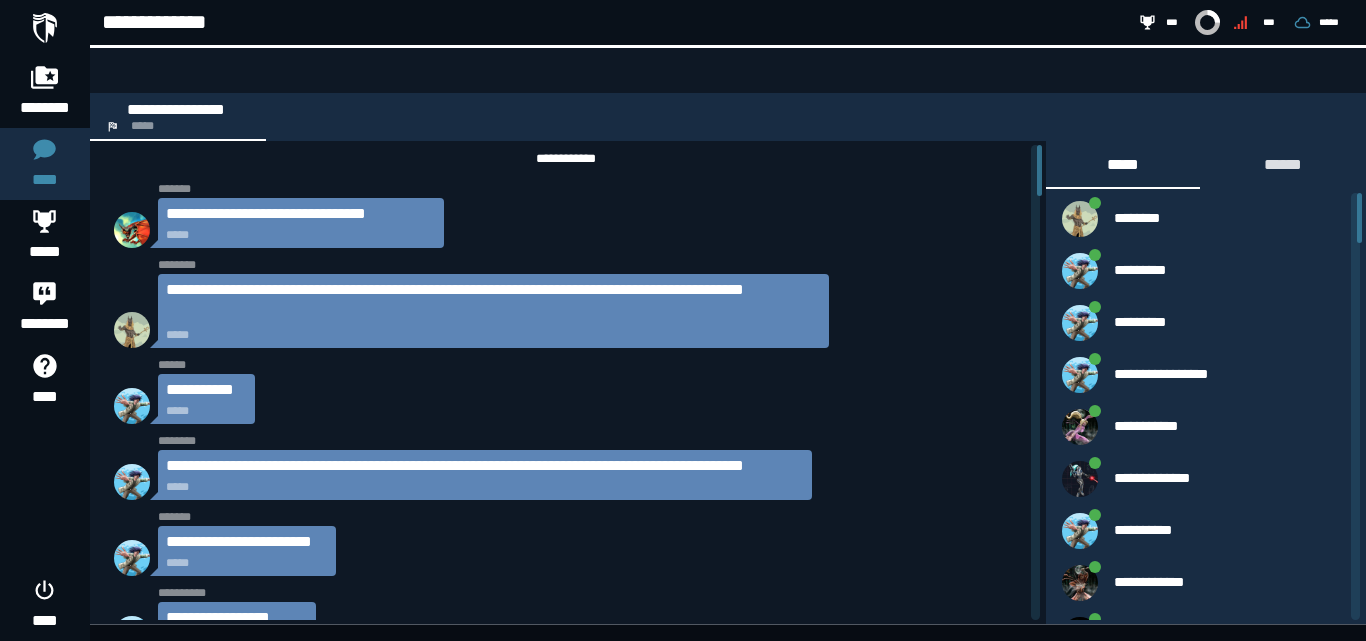 scroll, scrollTop: 0, scrollLeft: 0, axis: both 